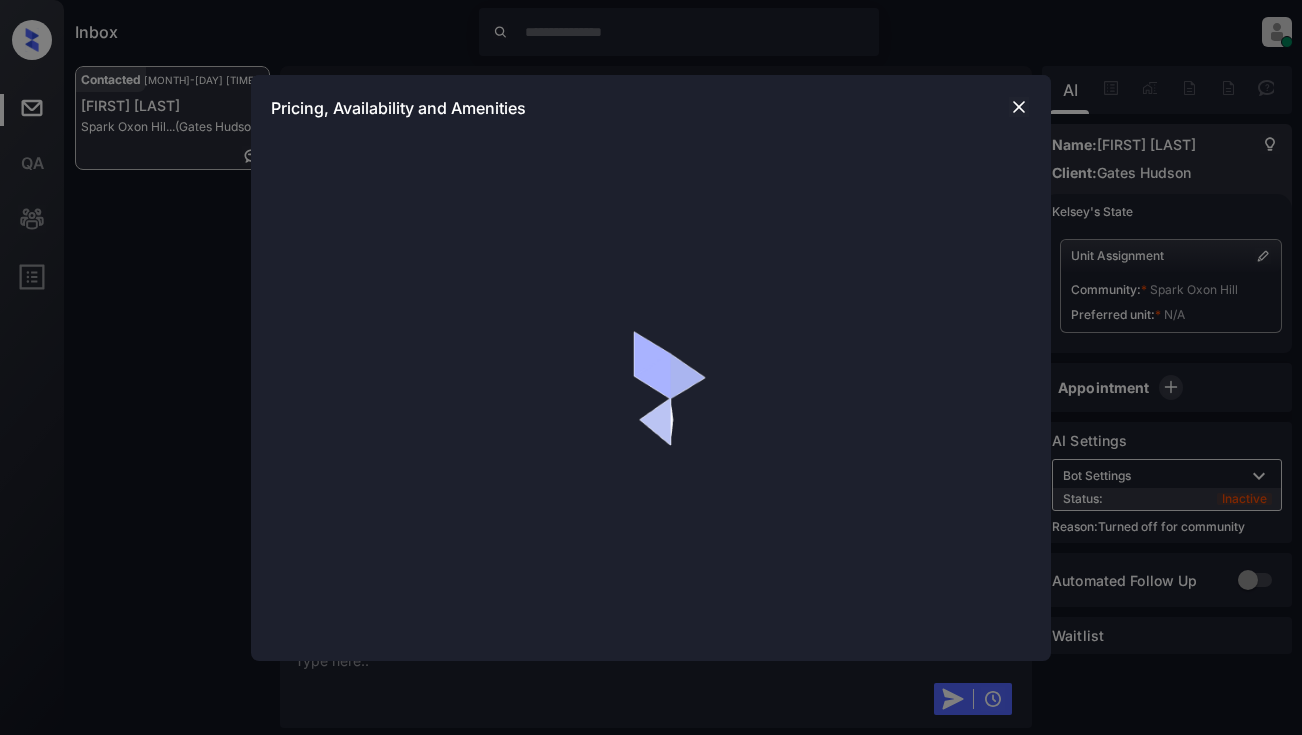 scroll, scrollTop: 0, scrollLeft: 0, axis: both 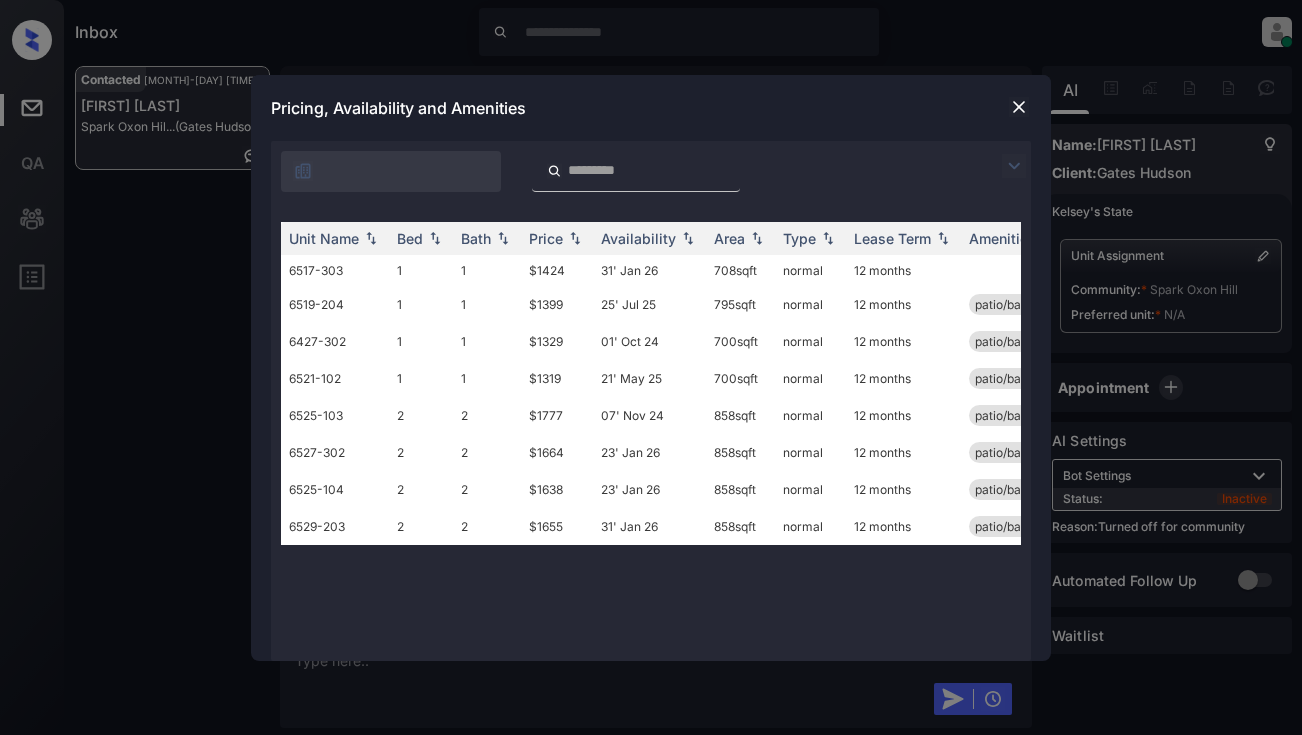 click at bounding box center [1014, 166] 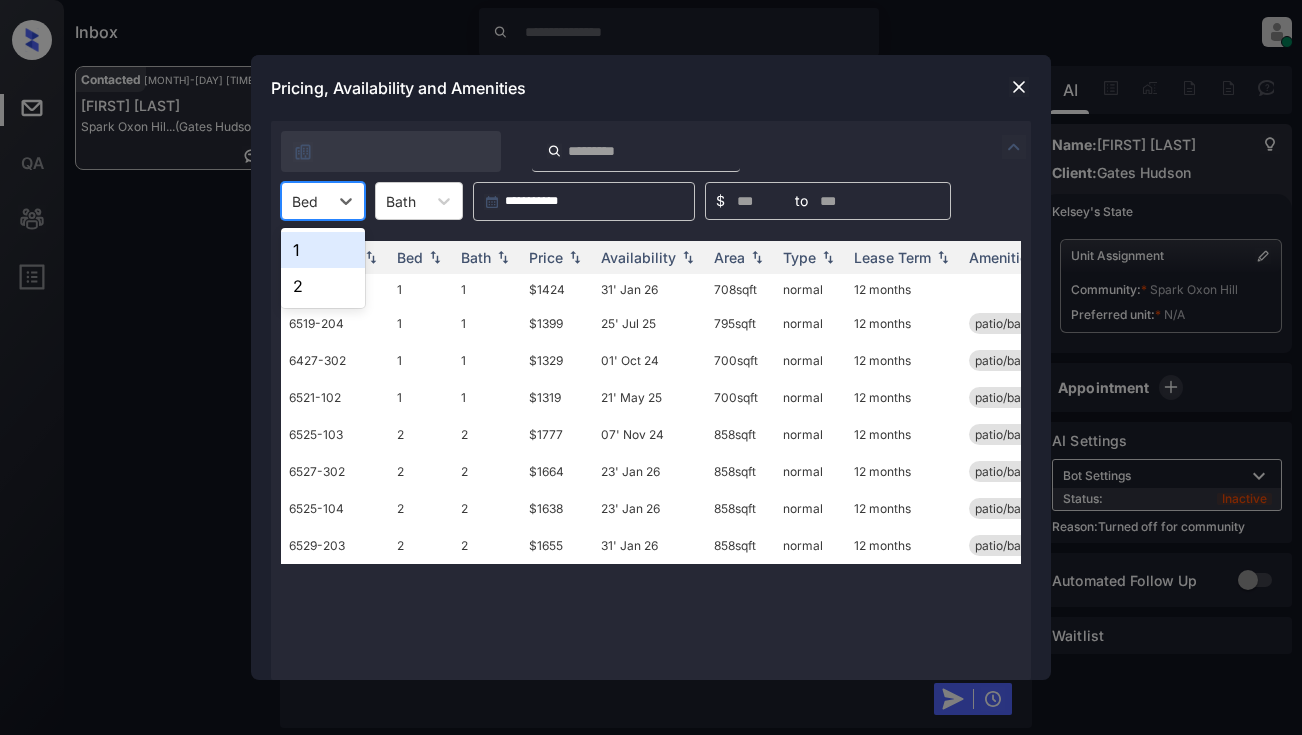 click at bounding box center (305, 201) 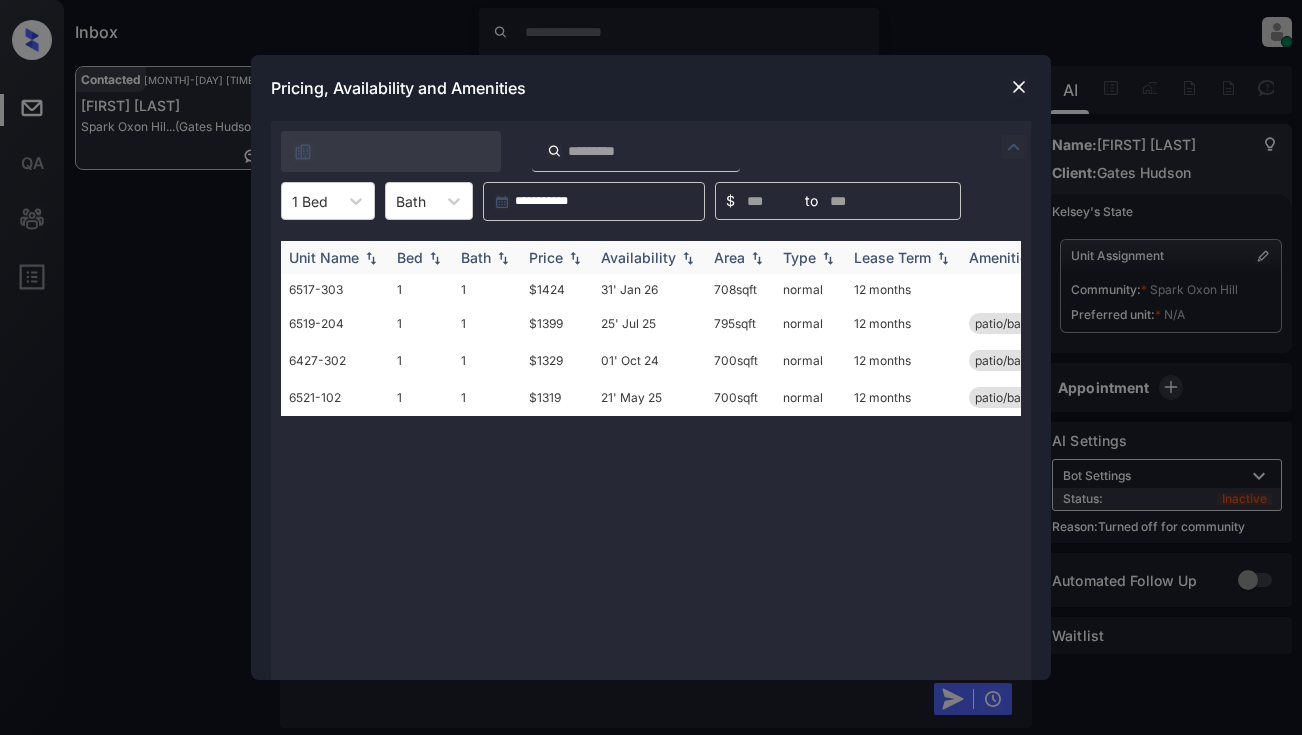 click at bounding box center (575, 258) 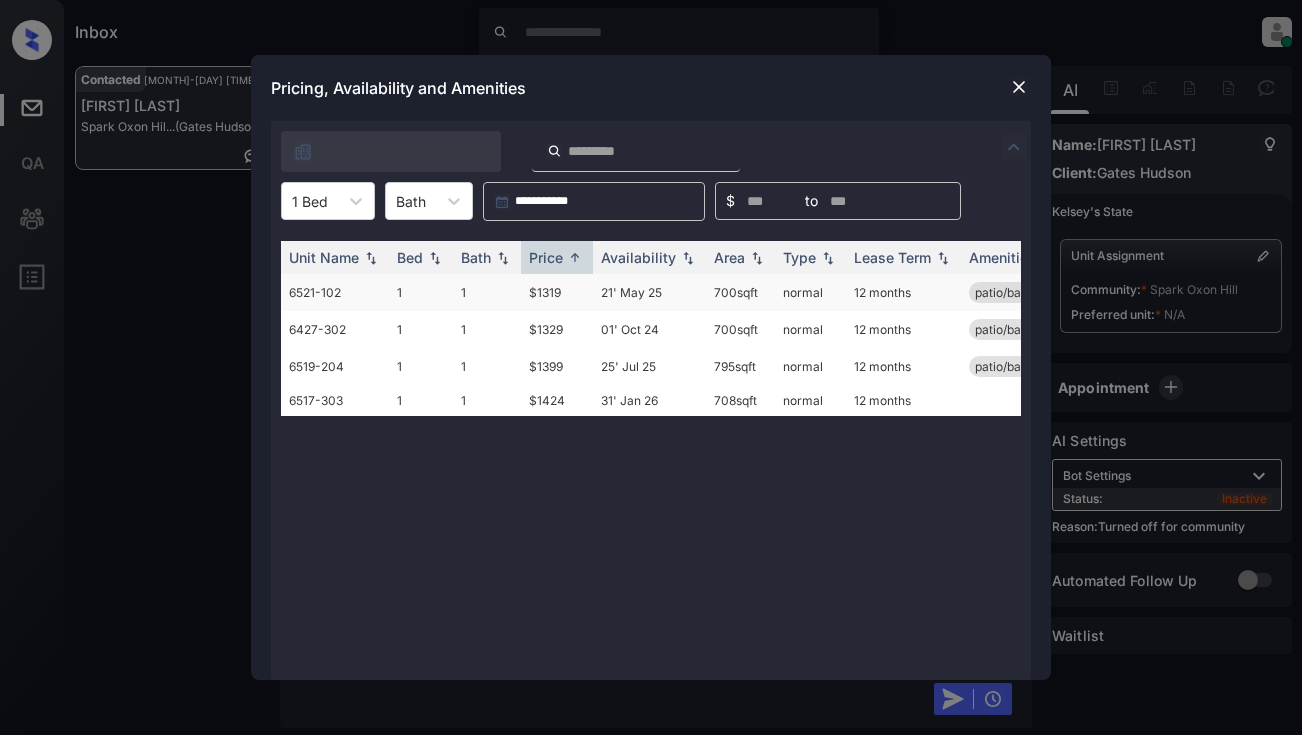 click on "$1319" at bounding box center [557, 292] 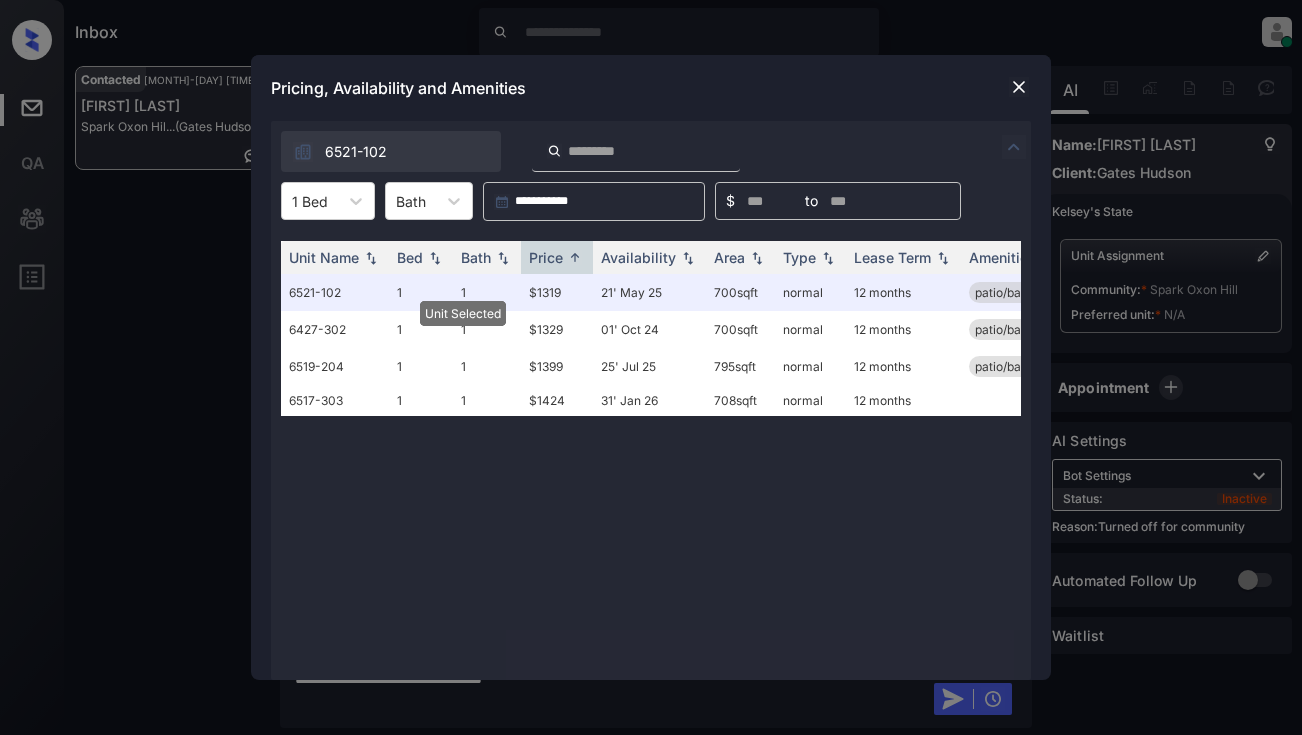 click at bounding box center [1019, 87] 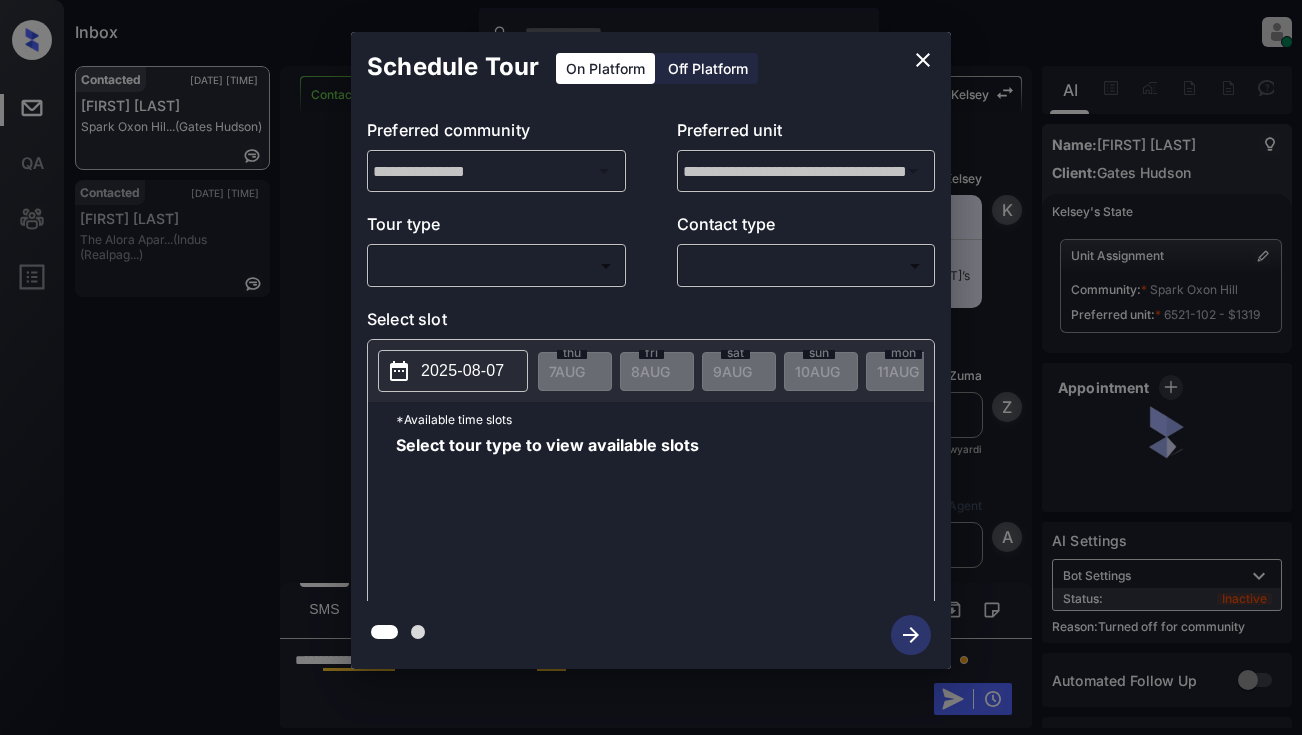scroll, scrollTop: 0, scrollLeft: 0, axis: both 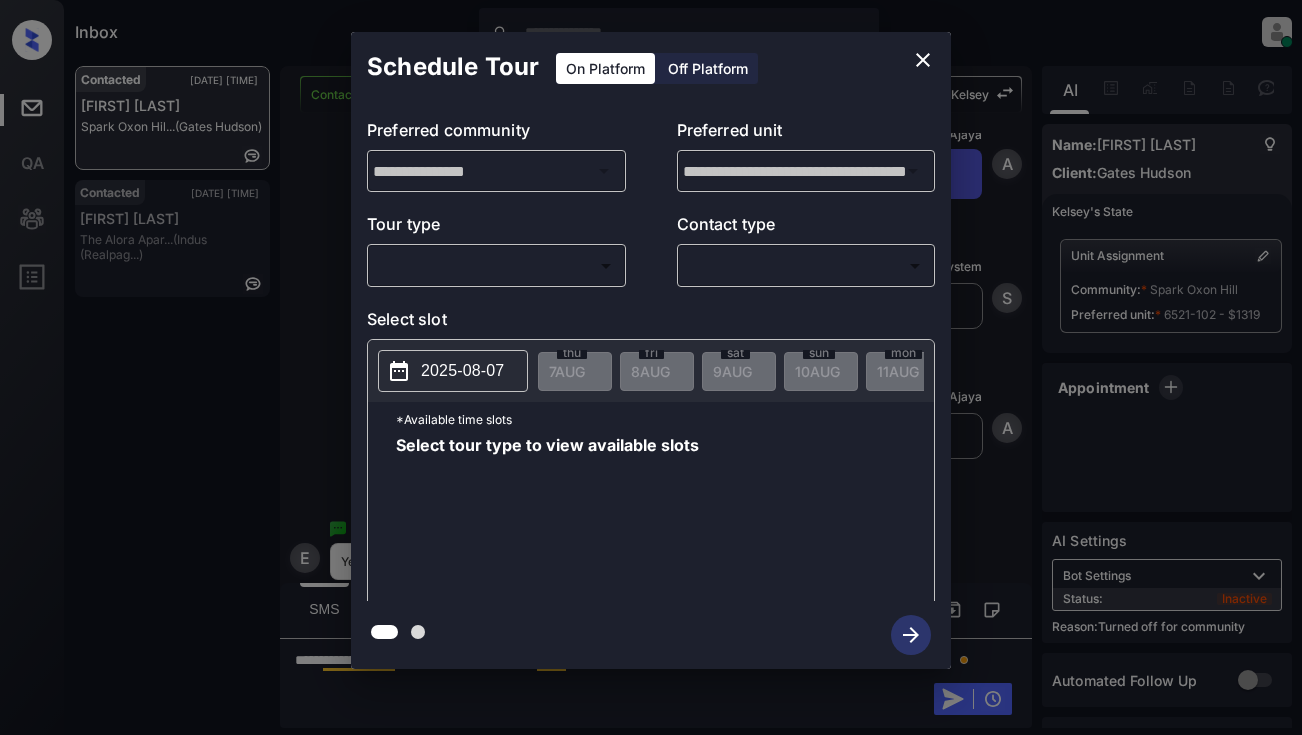 click on "Inbox [FIRST] [LAST] Online Set yourself   offline Set yourself   on break Profile Switch to  light  mode Sign out Contacted [DATE] [TIME]   [FIRST] [LAST] Spark [CITY] Oxon Hil...  (Gates Hudson) Contacted [DATE] [TIME]   [FIRST] [LAST] The Alora Apar...  (Indus (Realpag...) Contacted Lost Lead Sentiment: Angry Upon sliding the acknowledgement:  Lead will move to lost stage. * ​ SMS and call option will be set to opt out. AFM will be turned off for the lead. [FIRST] New Message [FIRST] Notes Note: [URL] - Paste this link into your browser to view [FIRST]’s conversation with the prospect [DATE] [TIME] [FIRST] New Message Zuma Lead transferred to leasing agent: [FIRST] [DATE] [TIME]  Sync'd w  yardi [FIRST] New Message Agent Lead created via leadPoller in Inbound stage. [DATE] [TIME] [FIRST] New Message Agent AFM Request sent to [FIRST]. [DATE] [TIME] [FIRST] New Message [FIRST] [DATE] [TIME]   | TemplateAFMSms [FIRST] New Message [FIRST] [FIRST]   E" at bounding box center [651, 367] 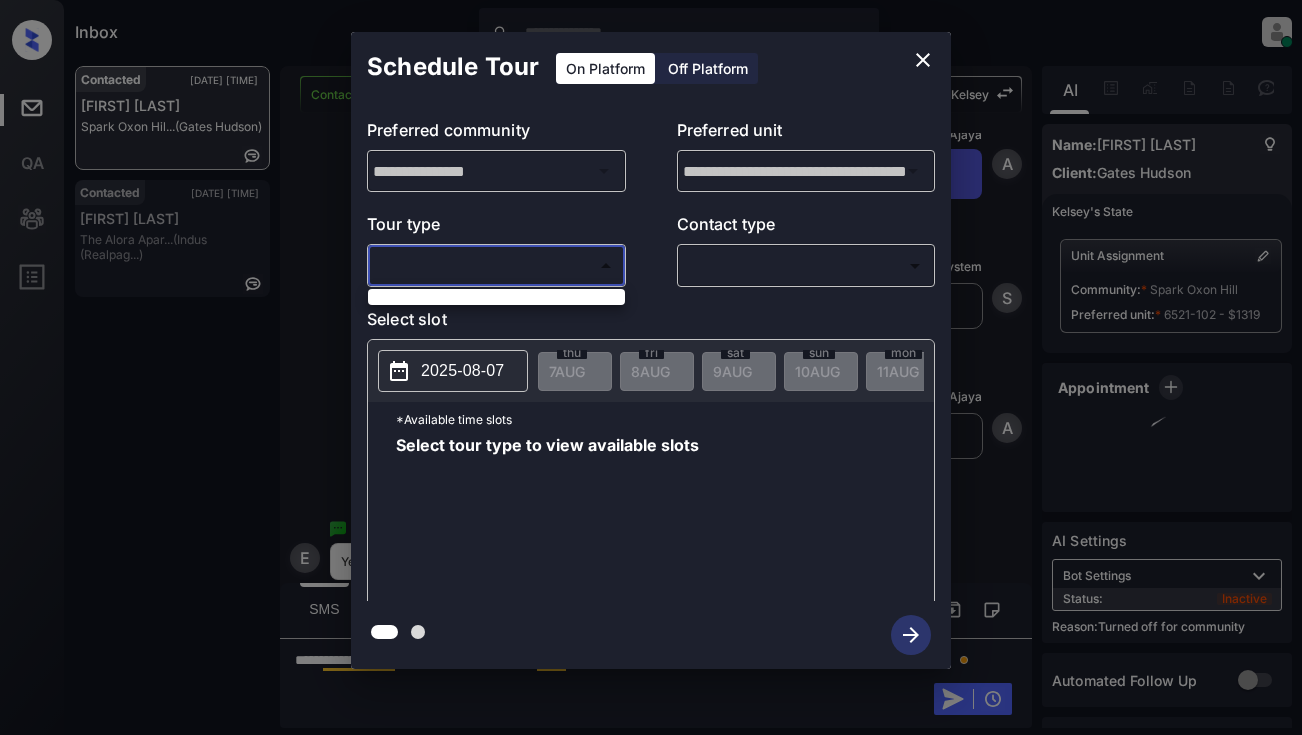click at bounding box center [651, 367] 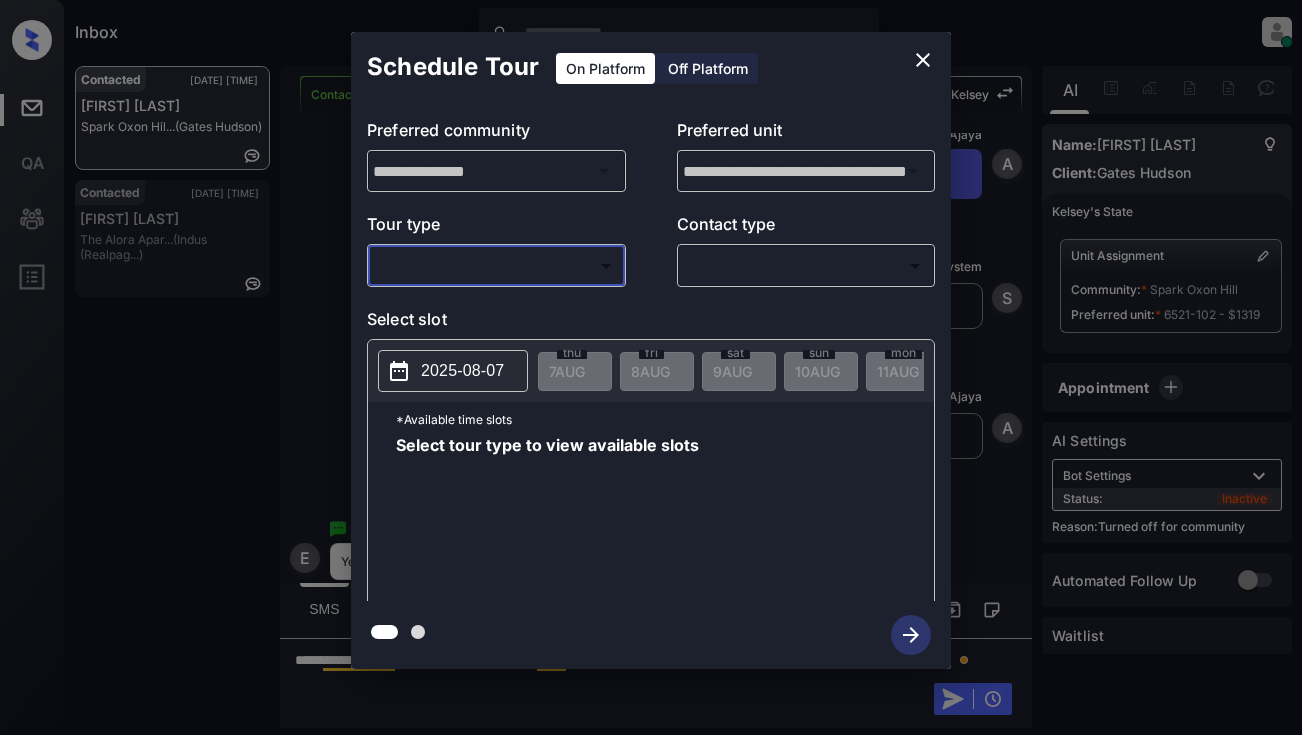 click on "**********" at bounding box center (651, 350) 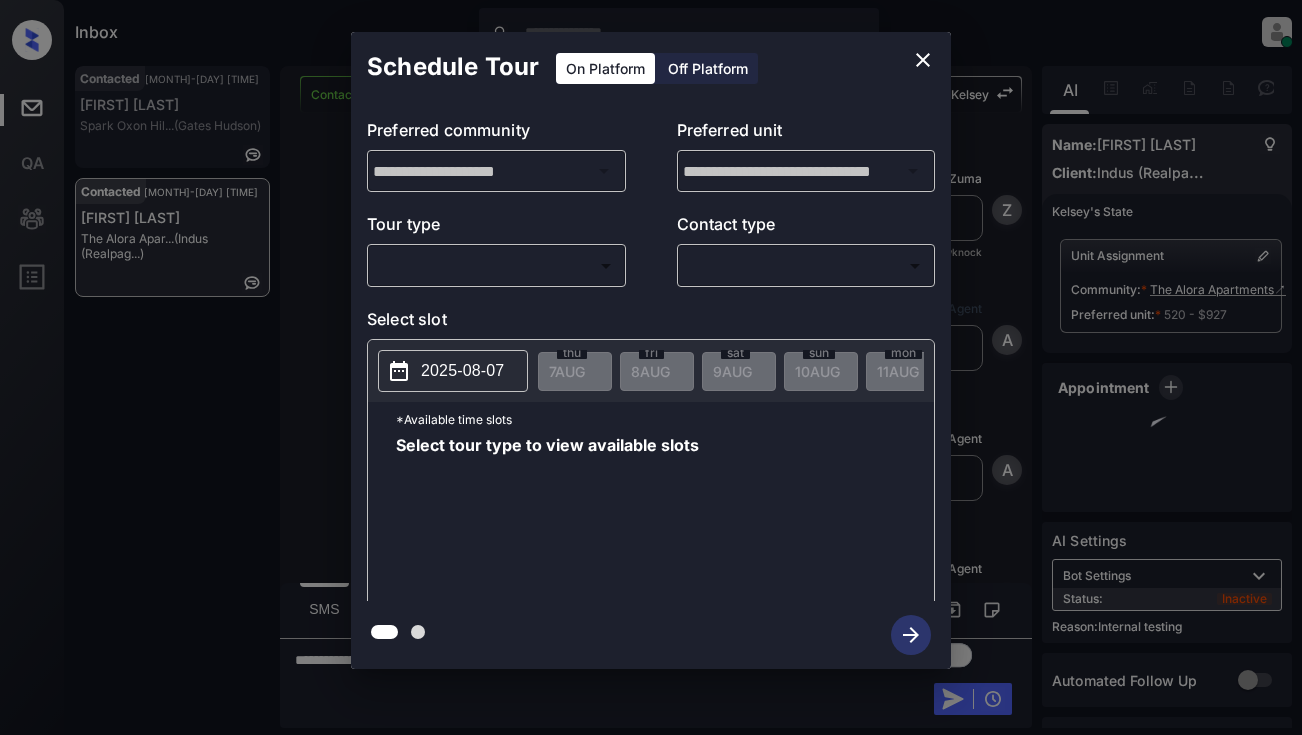 scroll, scrollTop: 0, scrollLeft: 0, axis: both 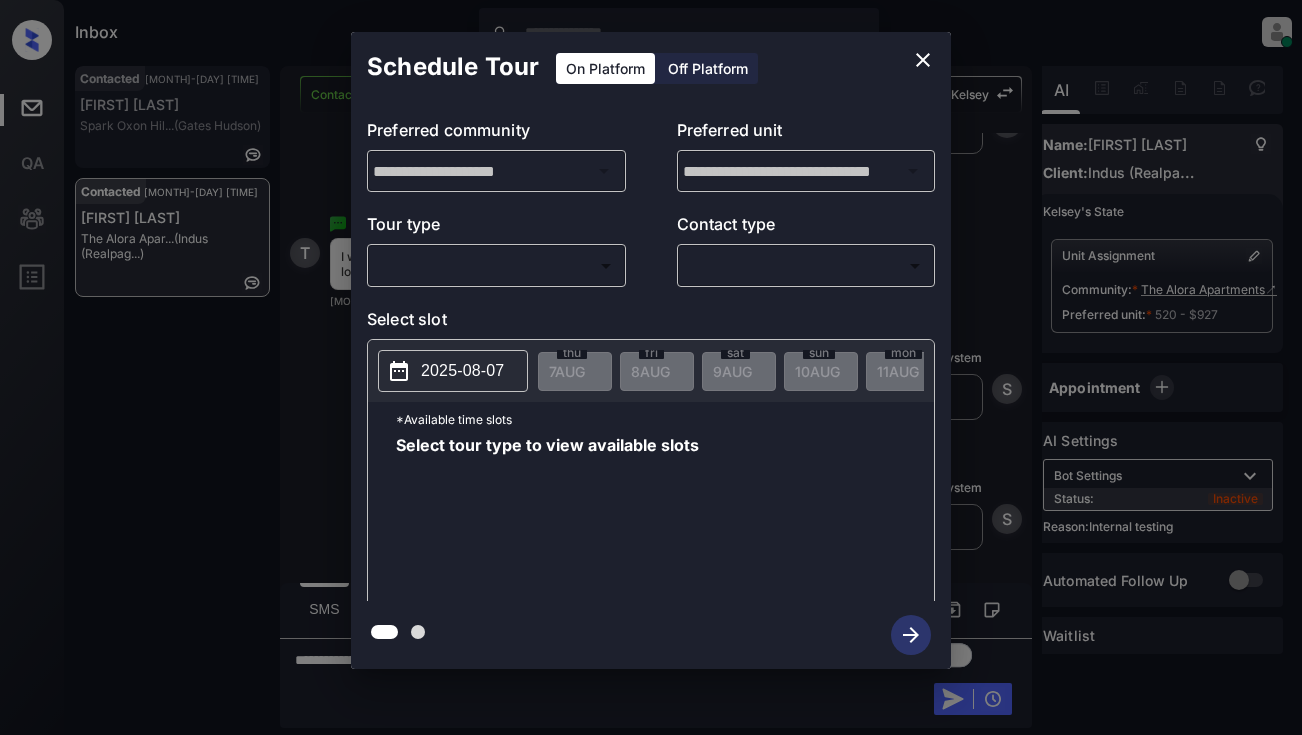 click 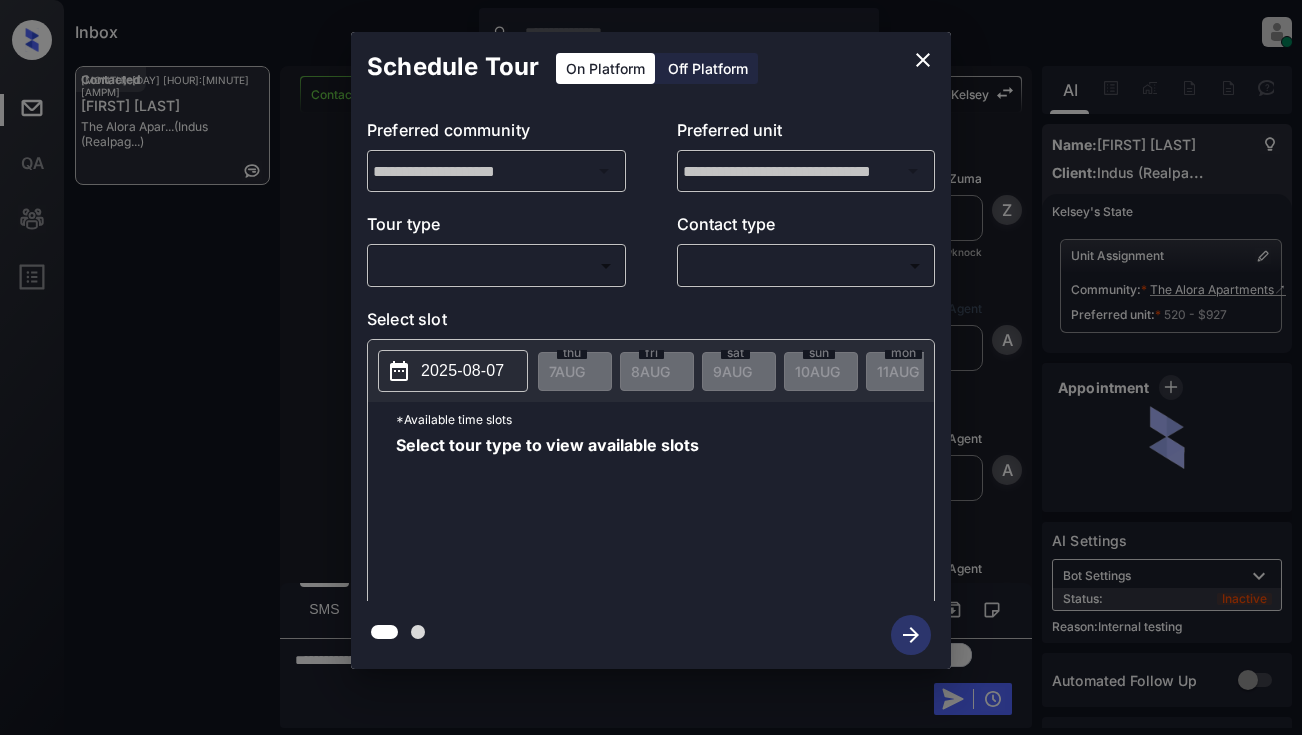 scroll, scrollTop: 0, scrollLeft: 0, axis: both 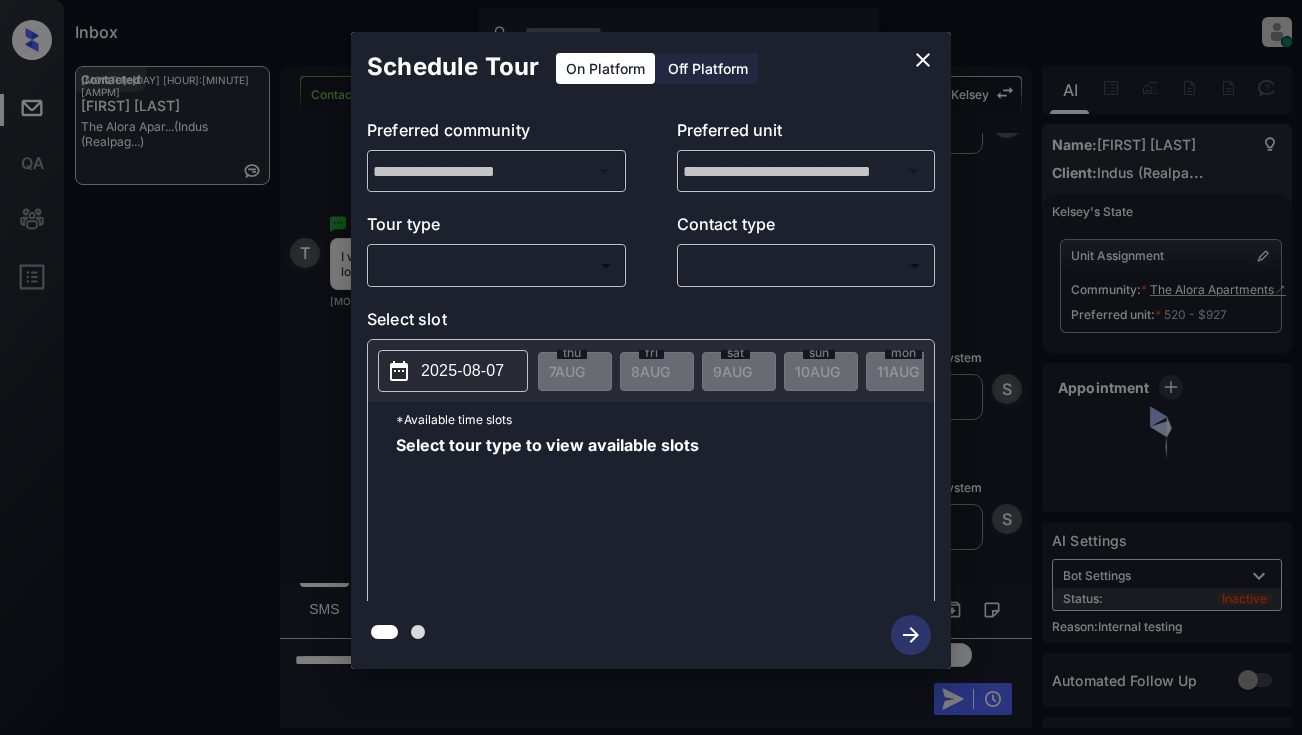 click on "Inbox Dominic Ceralde Online Set yourself   offline Set yourself   on break Profile Switch to  light  mode Sign out Contacted Aug-07 05:46 am   Tamika Harris The Alora Apar...  (Indus (Realpag...) Contacted Lost Lead Sentiment: Angry Upon sliding the acknowledgement:  Lead will move to lost stage. * ​ SMS and call option will be set to opt out. AFM will be turned off for the lead. Kelsey New Message Zuma Lead transferred to leasing agent: kelsey Aug 07, 2025 05:32 am  Sync'd w  knock Z New Message Agent Lead created via webhook in Inbound stage. Aug 07, 2025 05:32 am A New Message Agent AFM Request sent to Kelsey. Aug 07, 2025 05:32 am A New Message Agent Notes Note: Structured Note:
Move In Date: 2025-08-08
Aug 07, 2025 05:32 am A New Message Kelsey Lead Details Updated
Move In Date:  8-8-2025
Aug 07, 2025 05:32 am K New Message Kelsey Aug 07, 2025 05:32 am   | SmarterAFMV2Sms  Sync'd w  knock K New Message Kelsey Lead archived by Kelsey! Aug 07, 2025 05:32 am K New Message Tamika Harris   knock T S" at bounding box center [651, 367] 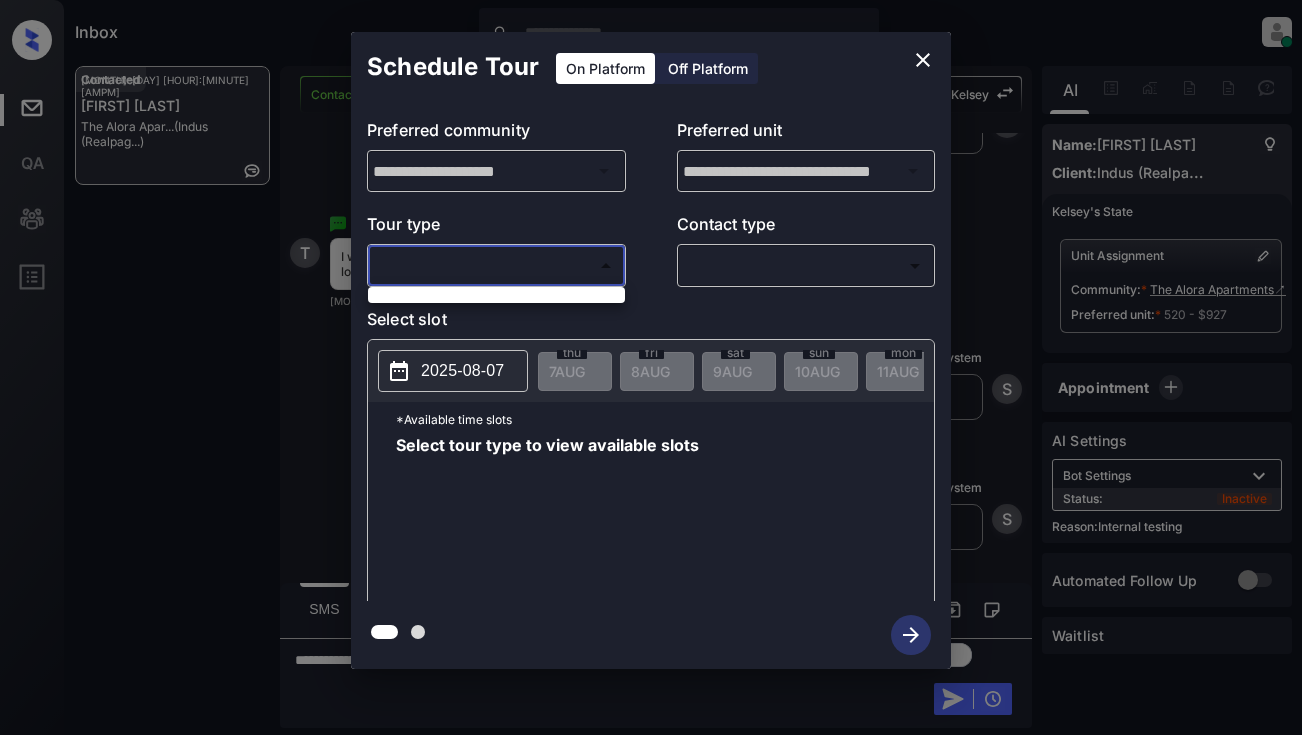 click at bounding box center (496, 295) 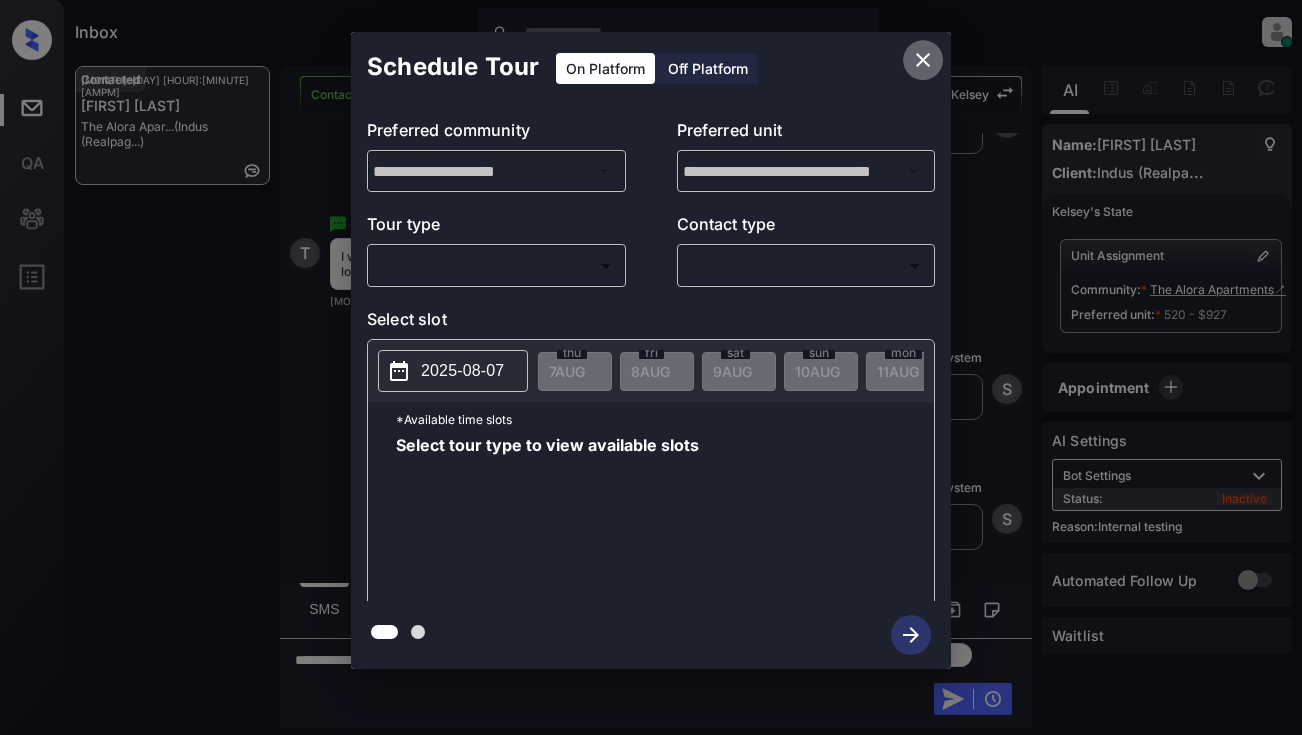 click 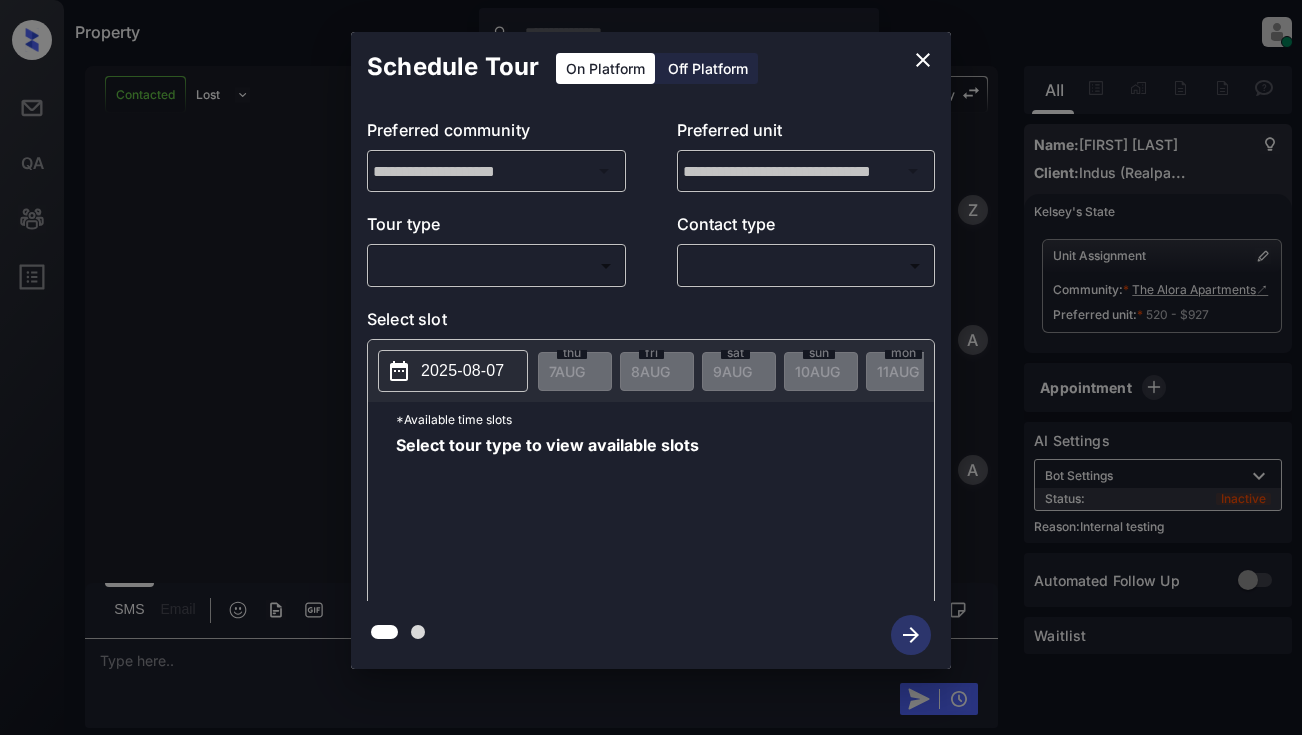 scroll, scrollTop: 0, scrollLeft: 0, axis: both 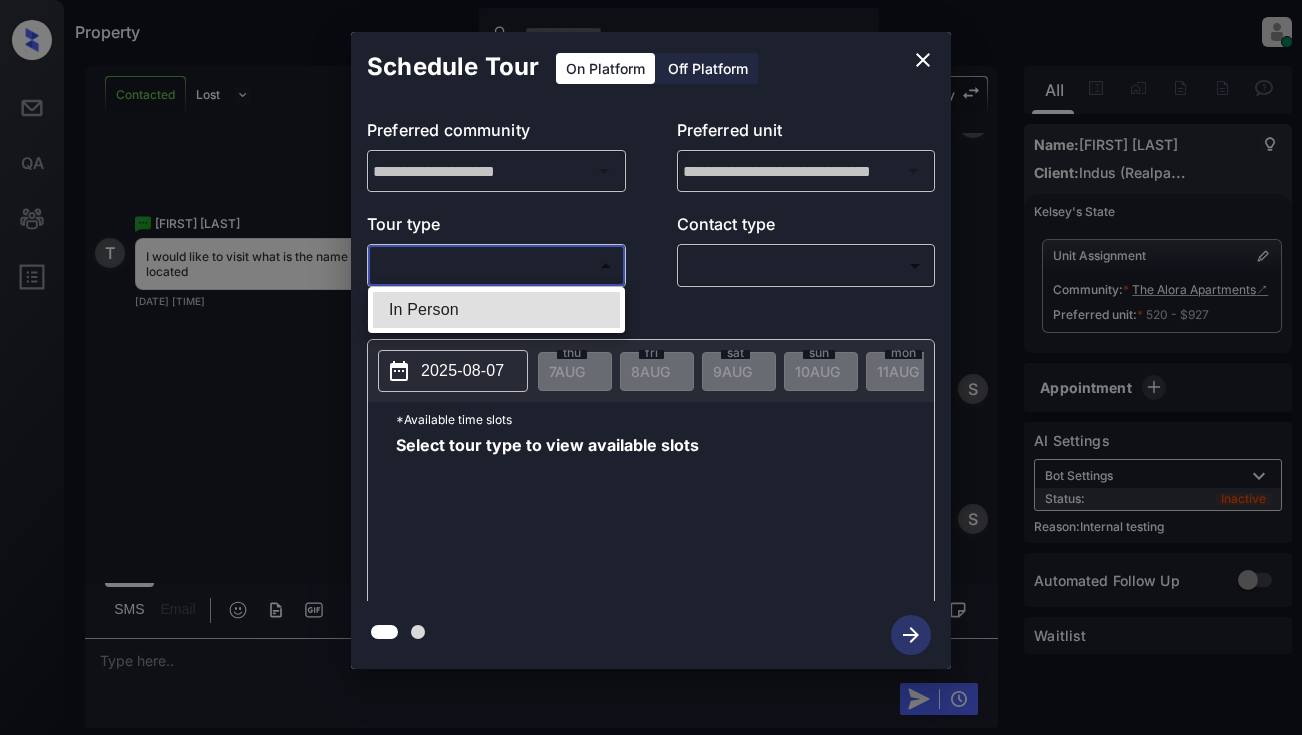 click on "Property [LAST] [LAST] Online Set yourself   offline Set yourself   on break Profile Switch to  light  mode Sign out Contacted Lost Lead Sentiment: Angry Upon sliding the acknowledgement:  Lead will move to lost stage. * ​ SMS and call option will be set to opt out. AFM will be turned off for the lead. [FIRST] New Message Zuma Lead transferred to leasing agent: [FIRST] [DATE] [TIME]  Sync'd w  knock Z New Message Agent Lead created via webhook in Inbound stage. [DATE] [TIME] A New Message Agent AFM Request sent to [FIRST]. [DATE] [TIME] A New Message Agent Notes Note: Structured Note:
Move In Date: [DATE]
[DATE] [TIME] A New Message [FIRST] Lead Details Updated
Move In Date:  [DATE]
[DATE] [TIME] [FIRST] New Message [FIRST] [DATE] [TIME]   | SmarterAFMV2Sms  Sync'd w  knock [FIRST] New Message [FIRST] Lead archived by [FIRST]! [DATE] [TIME] [FIRST] New Message [FIRST] [LAST] I am interested in moving today if you can assist me call me  [DATE] [TIME]   T S" at bounding box center [651, 367] 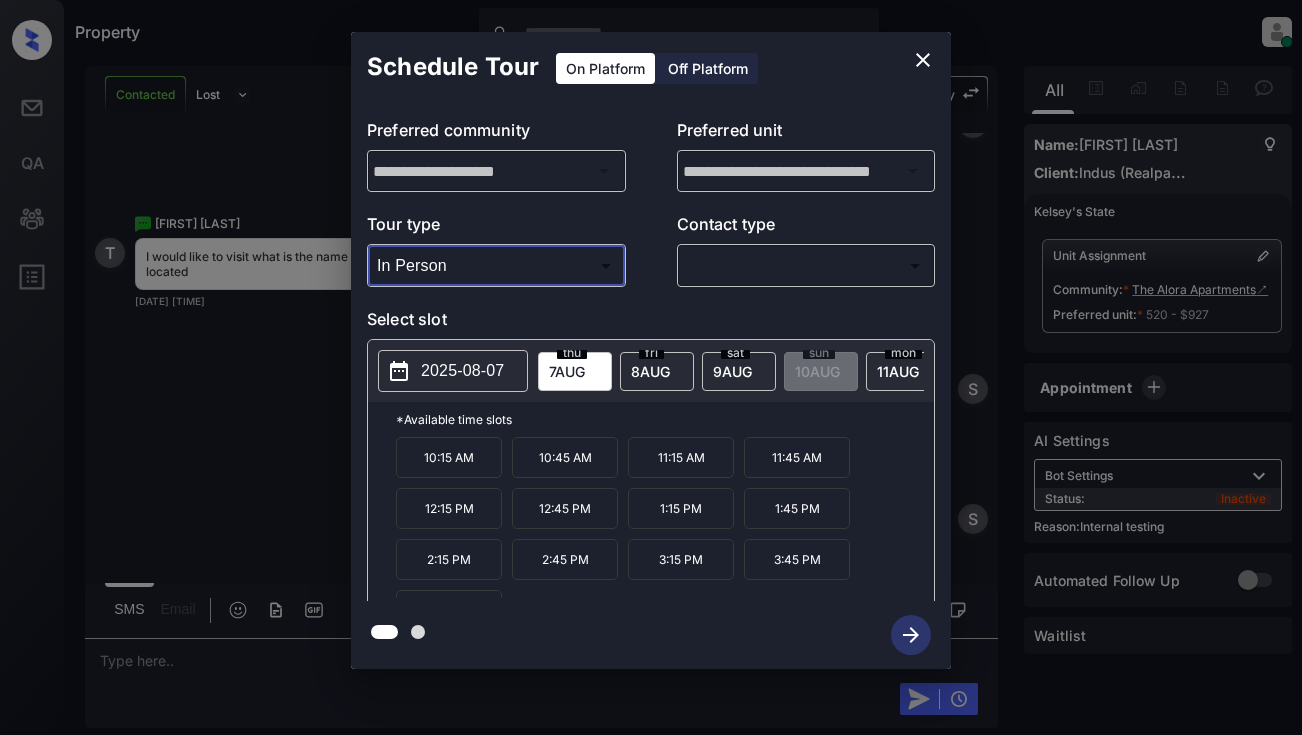 click 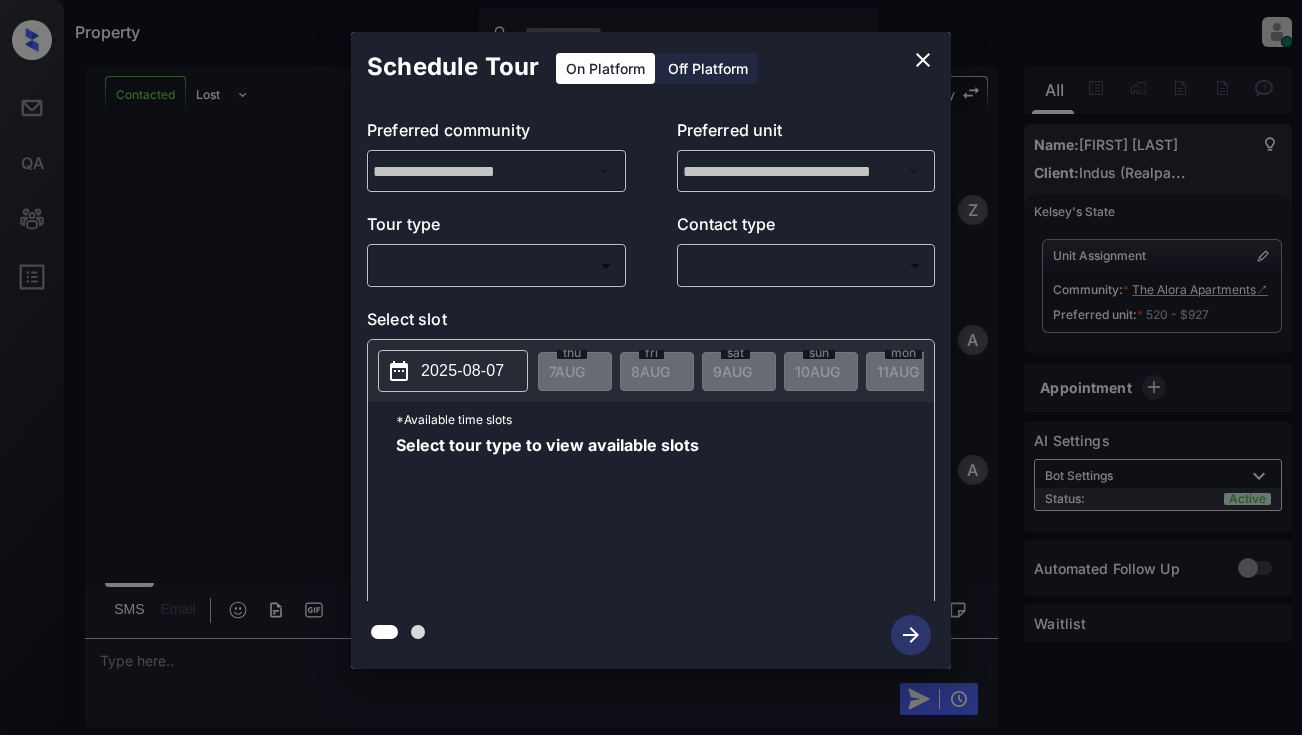 scroll, scrollTop: 0, scrollLeft: 0, axis: both 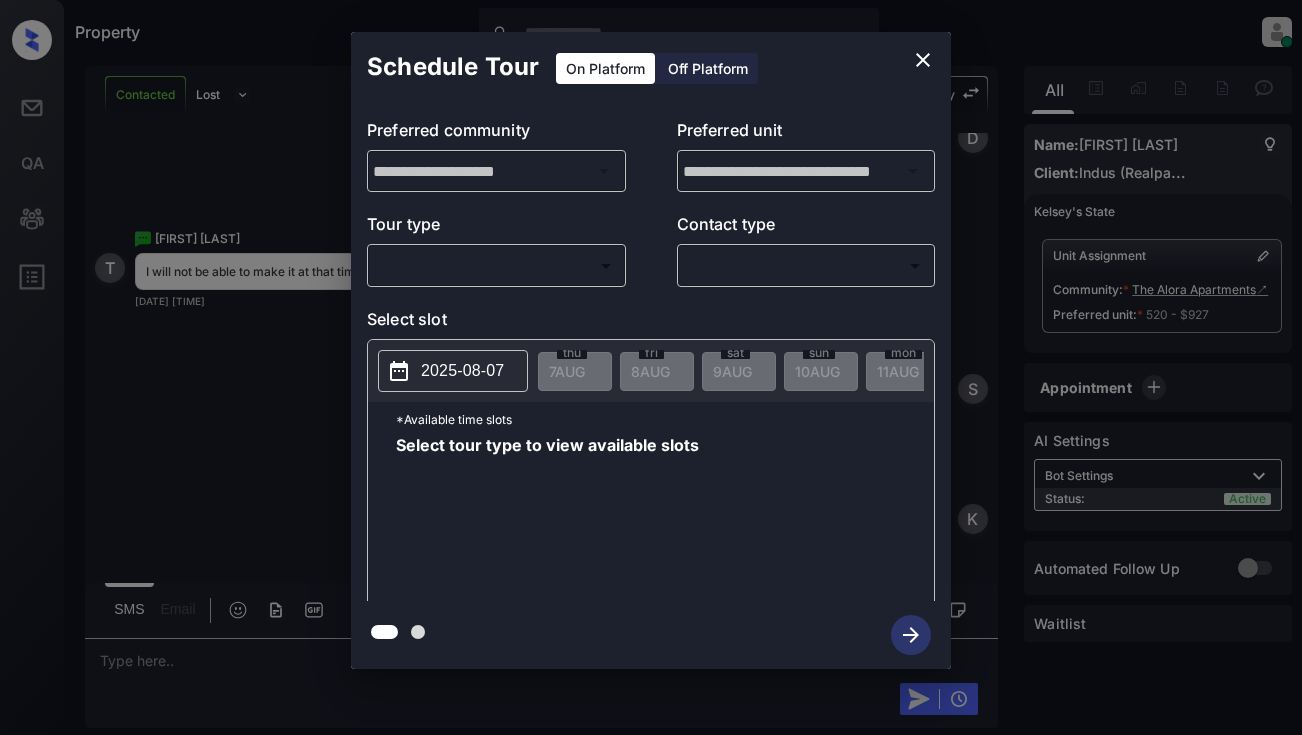 click on "Property [LAST] [LAST] Online Set yourself   offline Set yourself   on break Profile Switch to  light  mode Sign out Contacted Lost Lead Sentiment: Angry Upon sliding the acknowledgement:  Lead will move to lost stage. * ​ SMS and call option will be set to opt out. AFM will be turned off for the lead. [FIRST] New Message Zuma Lead transferred to leasing agent: [FIRST] [DATE] [TIME]  Sync'd w  knock Z New Message Agent Lead created via webhook in Inbound stage. [DATE] [TIME] A New Message Agent AFM Request sent to [FIRST]. [DATE] [TIME] A New Message Agent Notes Note: Structured Note:
Move In Date: [DATE]
[DATE] [TIME] A New Message [FIRST] Lead Details Updated
Move In Date:  [DATE]
[DATE] [TIME] [FIRST] New Message [FIRST] [DATE] [TIME]   | SmarterAFMV2Sms  Sync'd w  knock [FIRST] New Message [FIRST] Lead archived by [FIRST]! [DATE] [TIME] [FIRST] New Message [FIRST] [LAST] I am interested in moving today if you can assist me call me  [DATE] [TIME]   T S" at bounding box center [651, 367] 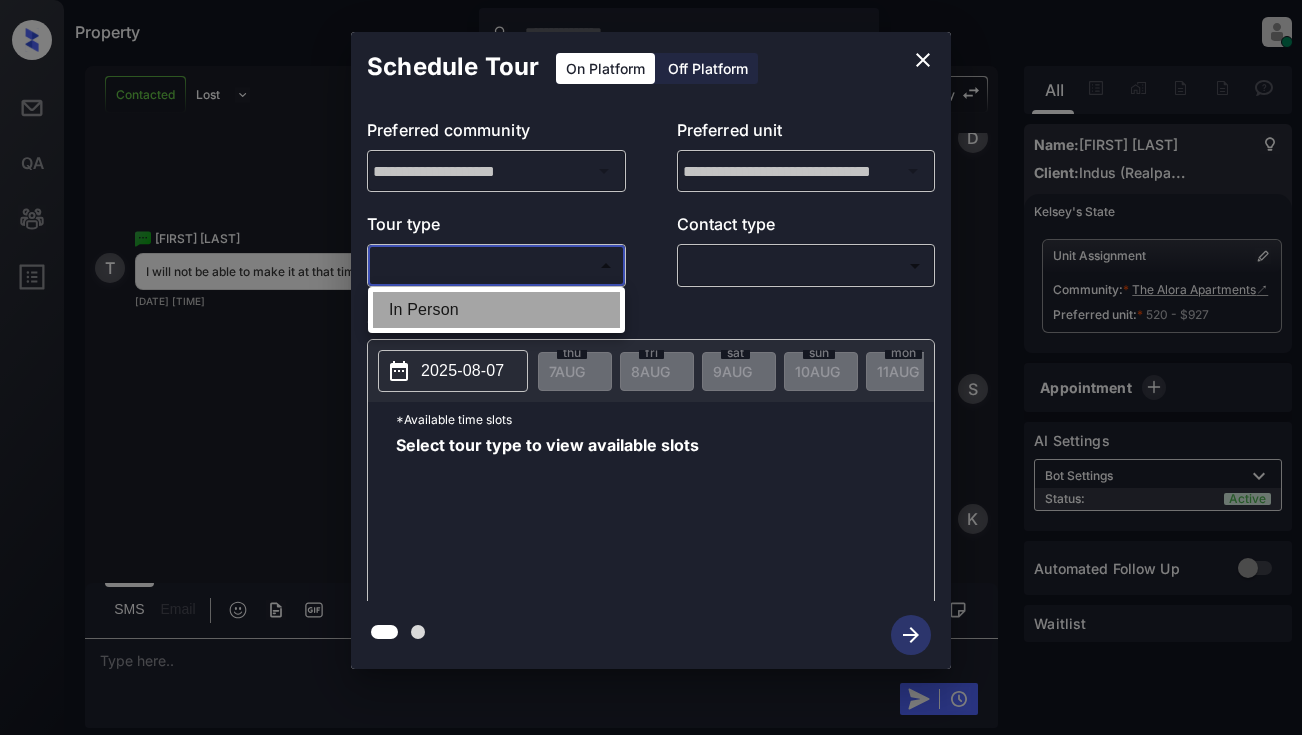 click on "In Person" at bounding box center [496, 310] 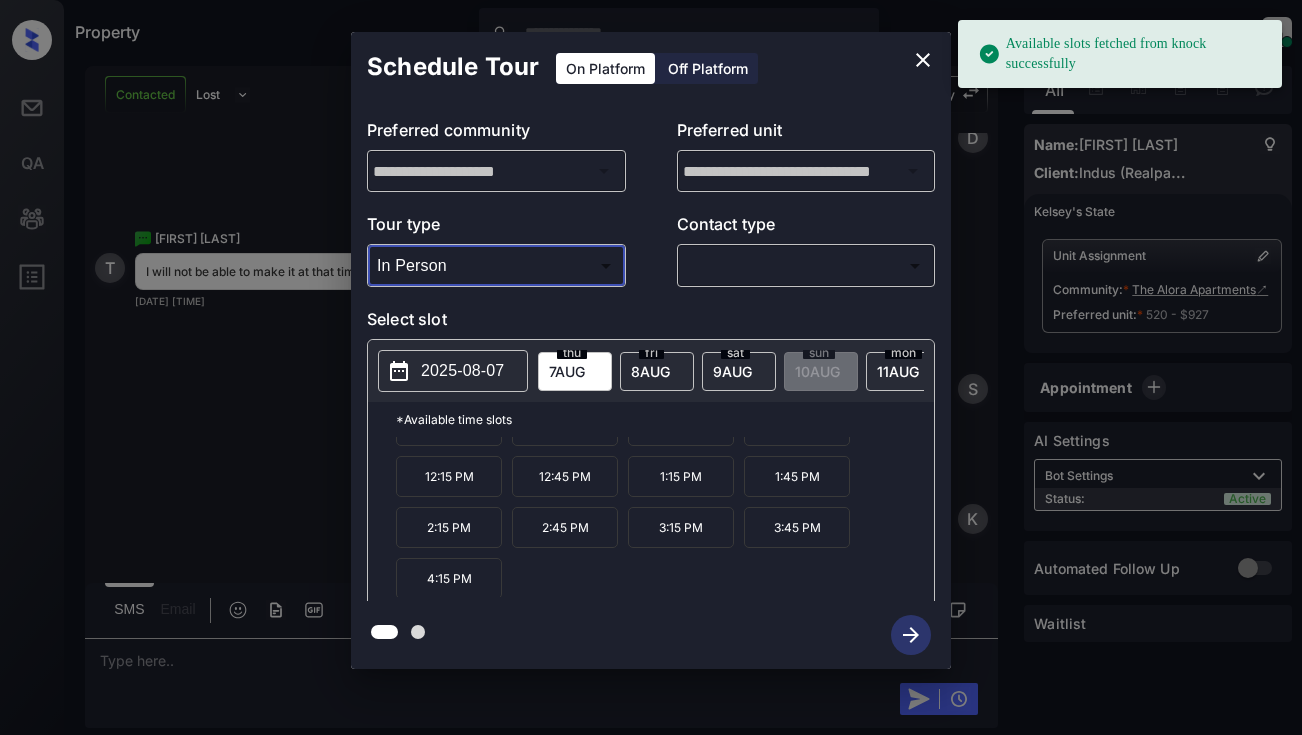 scroll, scrollTop: 34, scrollLeft: 0, axis: vertical 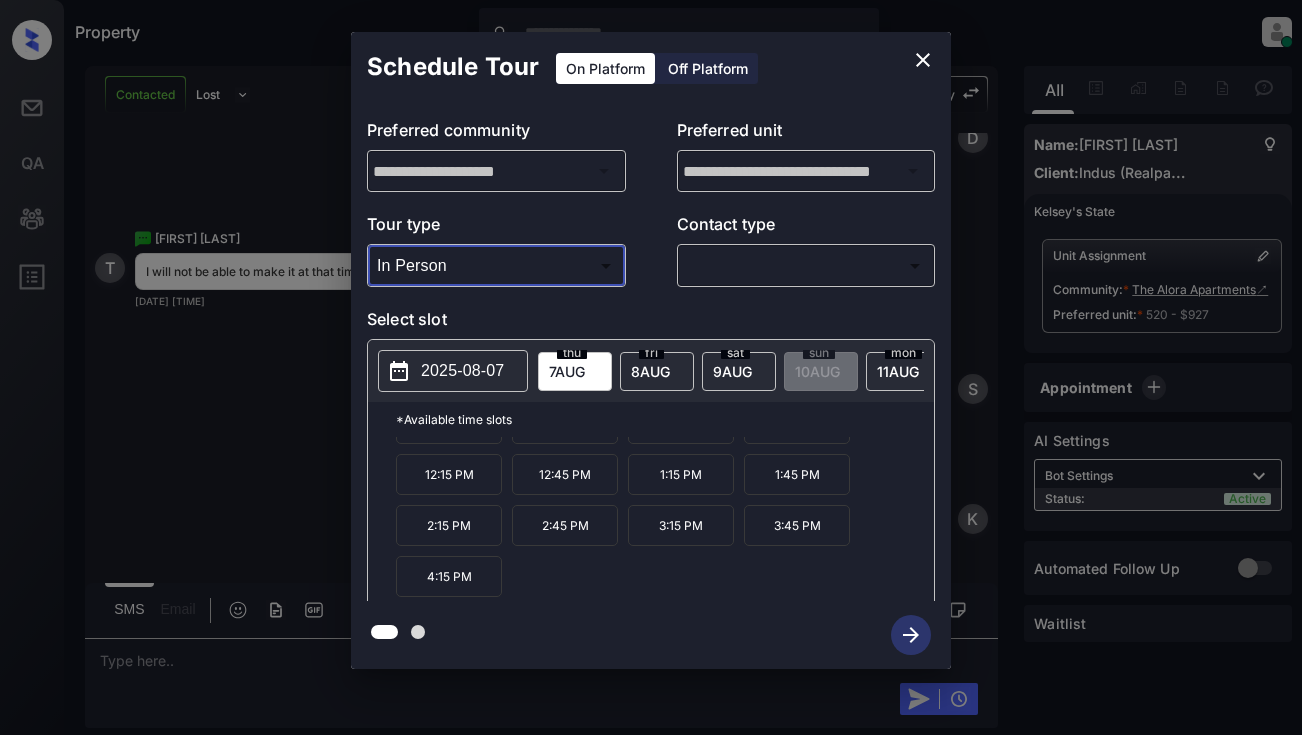 click on "8 AUG" at bounding box center [567, 371] 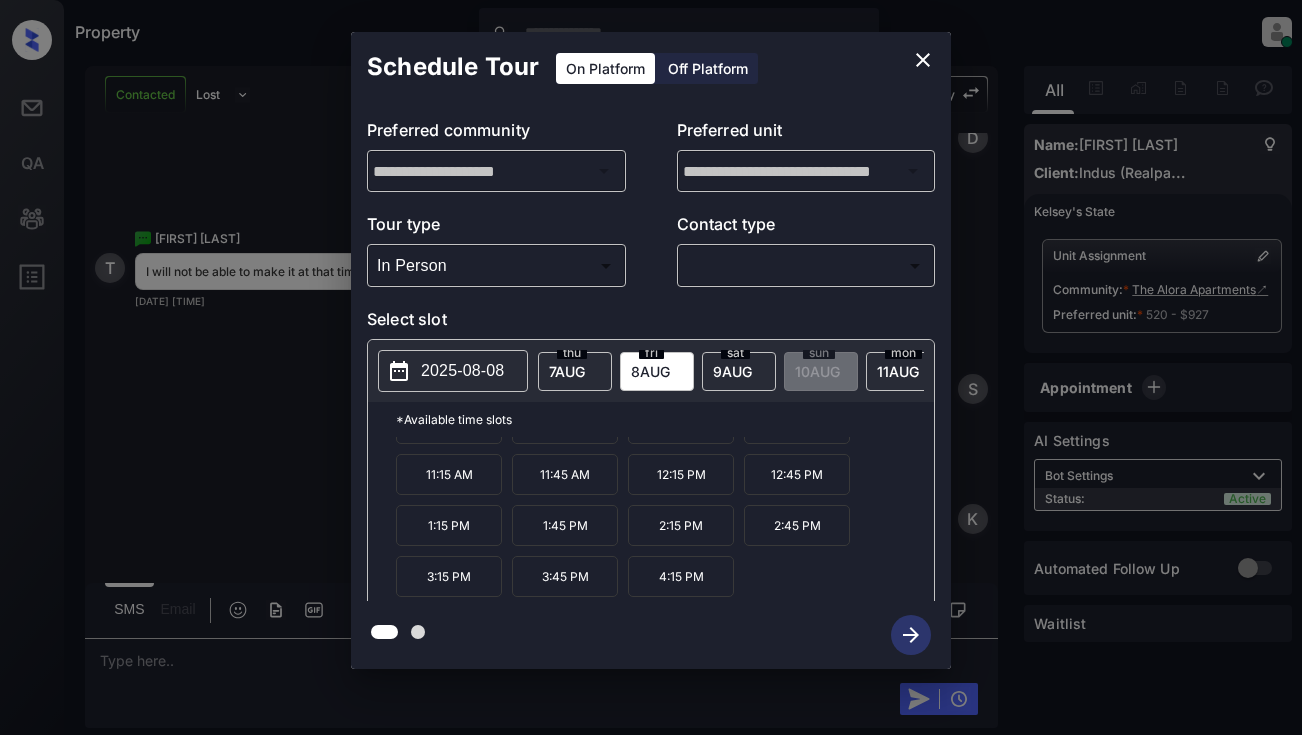 click 